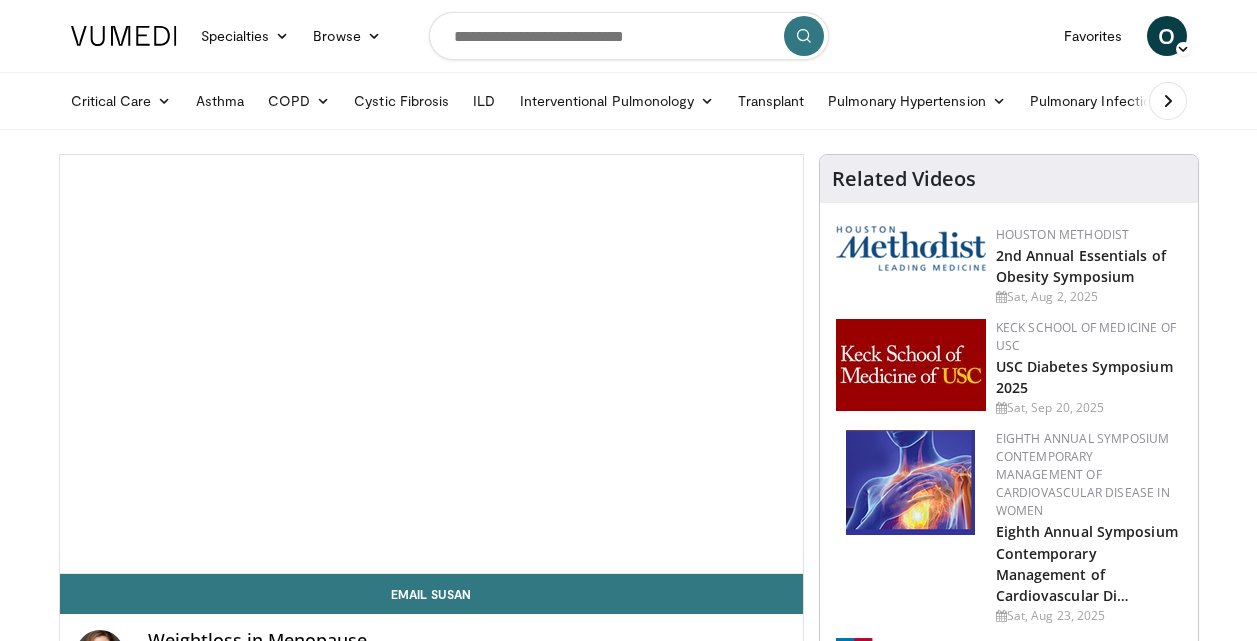 scroll, scrollTop: 0, scrollLeft: 0, axis: both 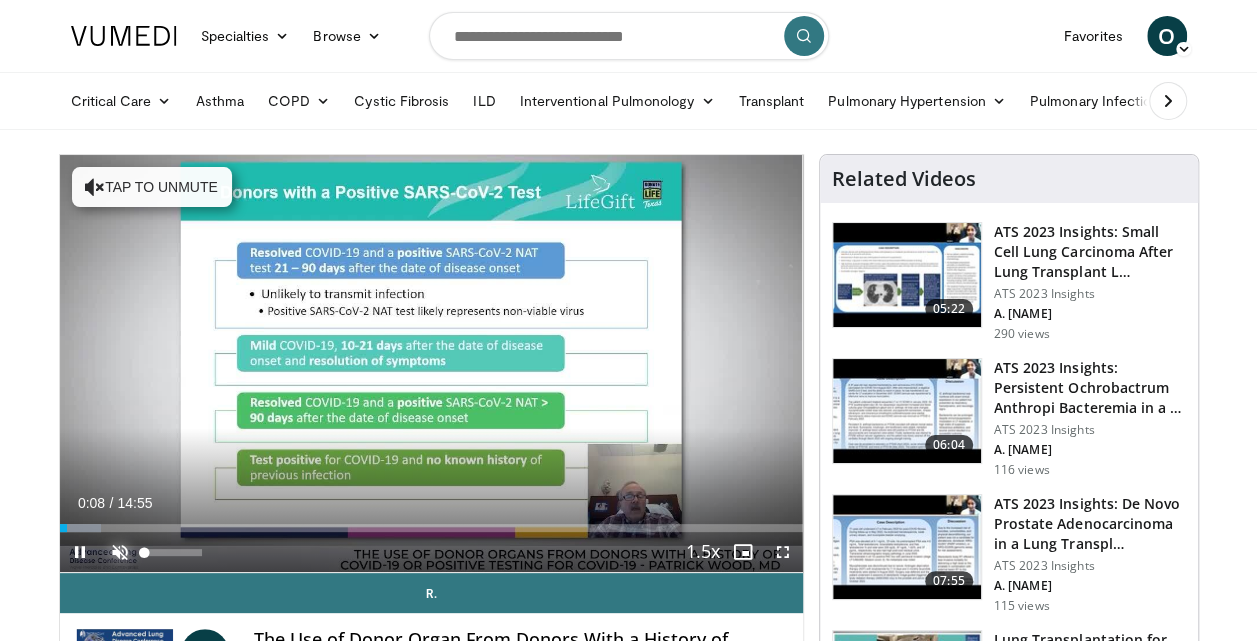 click at bounding box center (120, 552) 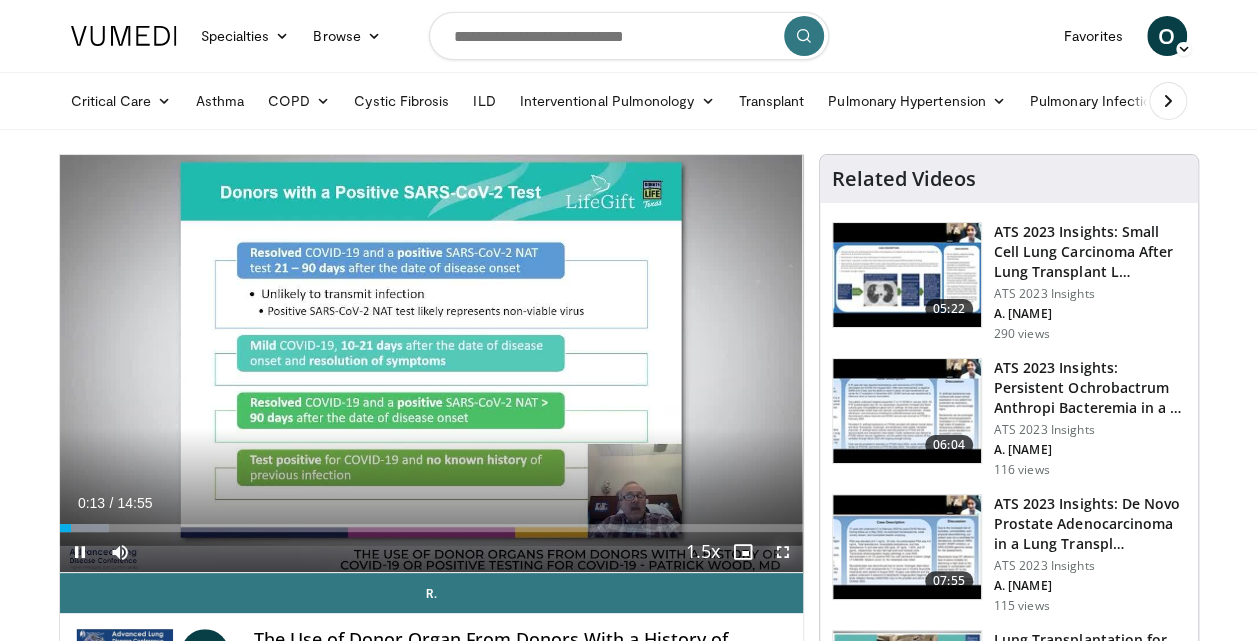 click at bounding box center (783, 552) 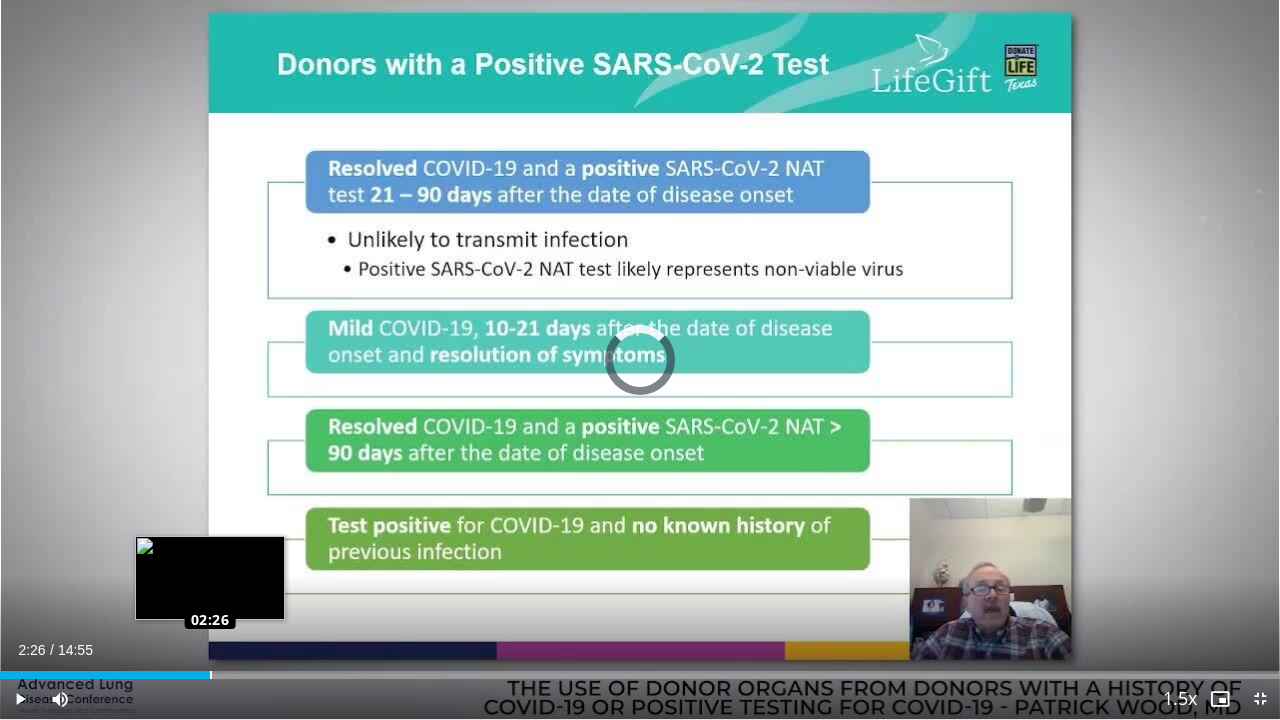 click on "Loaded :  0.00% 02:26 02:26" at bounding box center (640, 675) 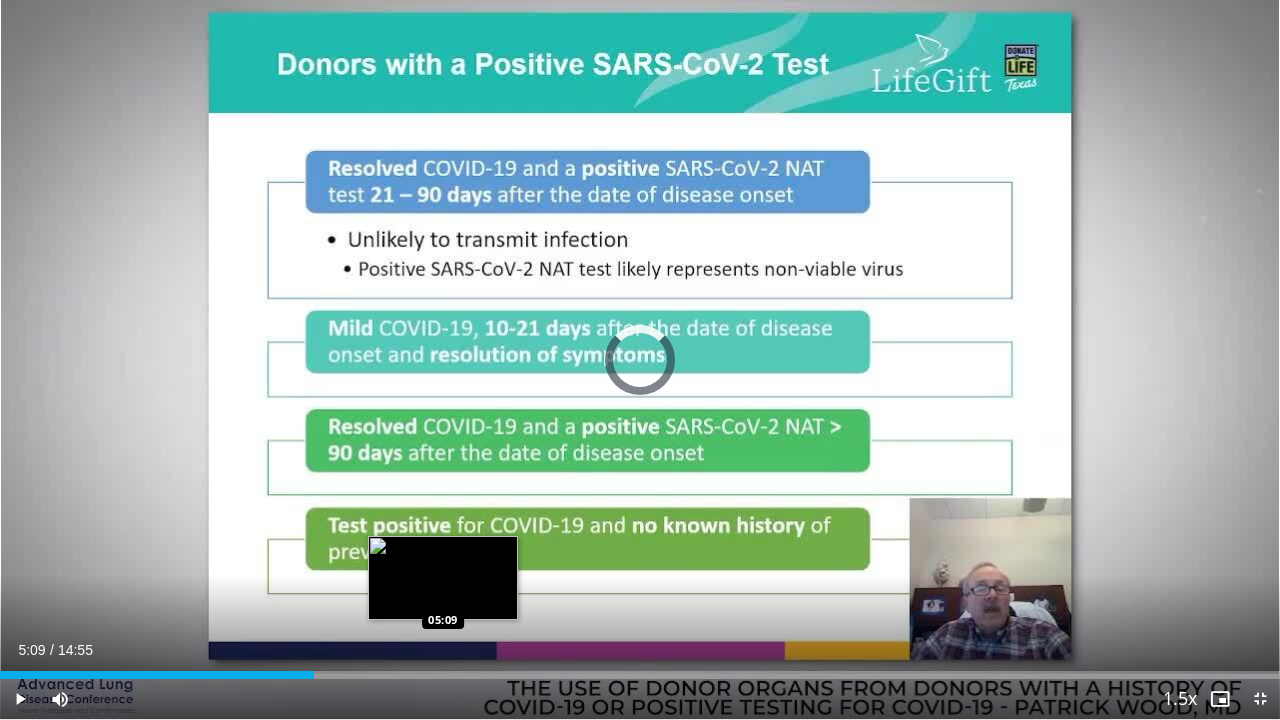 click on "Loaded :  0.00% 05:09 05:09" at bounding box center (640, 675) 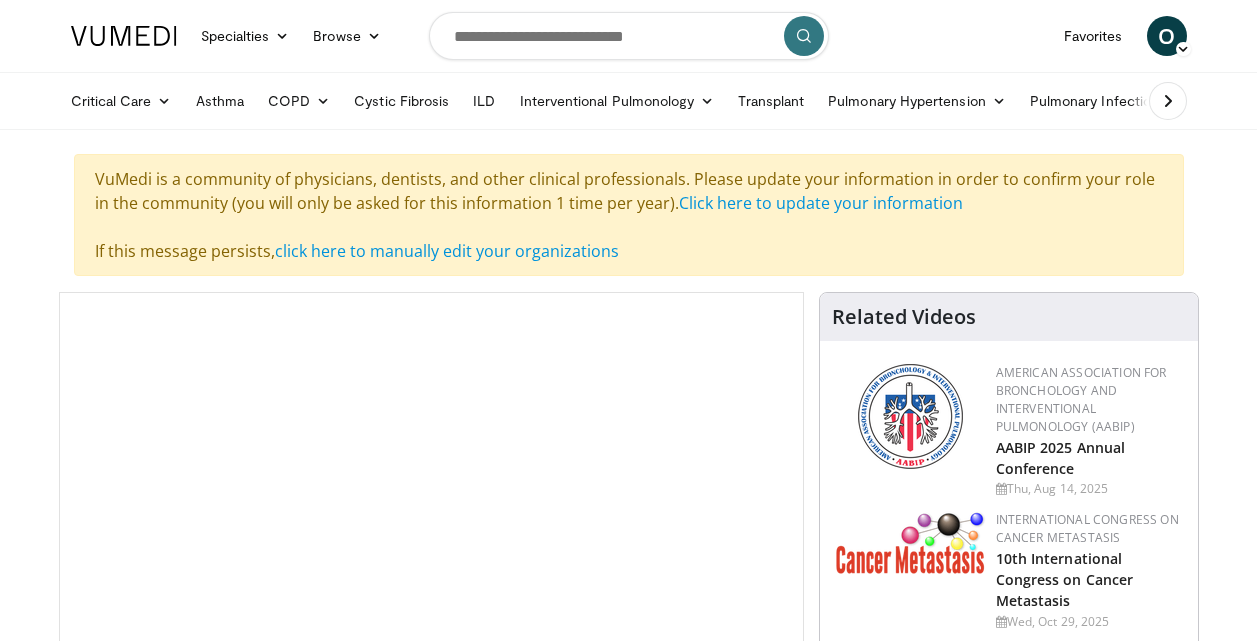 scroll, scrollTop: 0, scrollLeft: 0, axis: both 